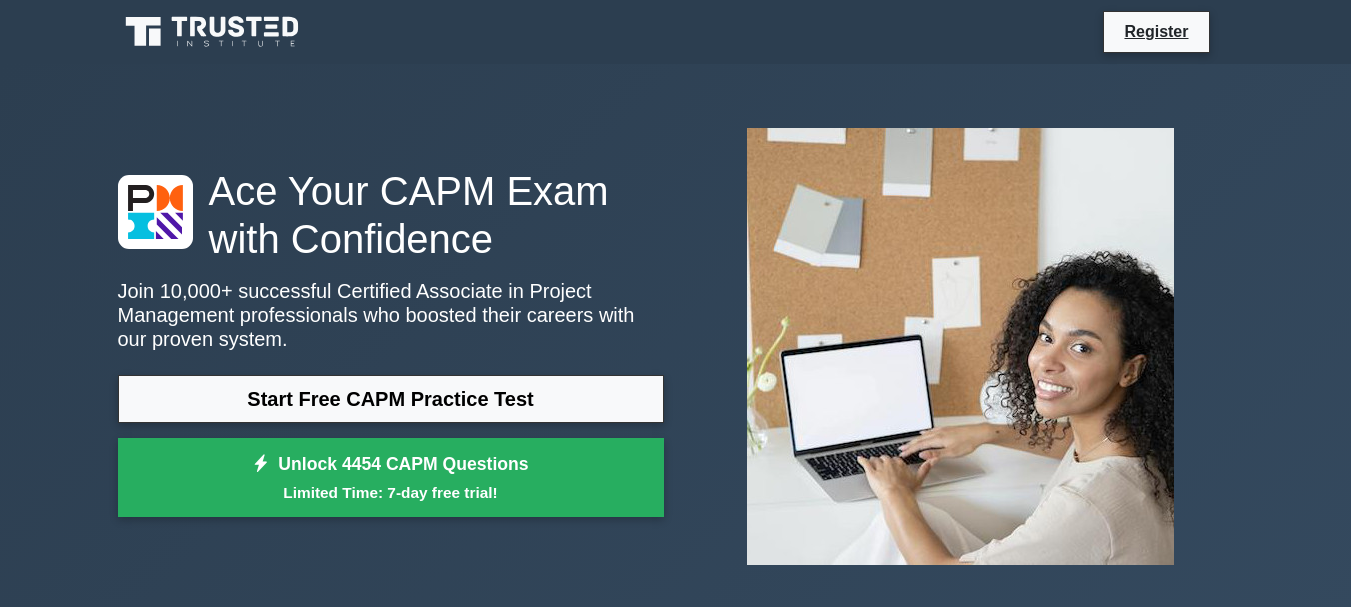 scroll, scrollTop: 0, scrollLeft: 0, axis: both 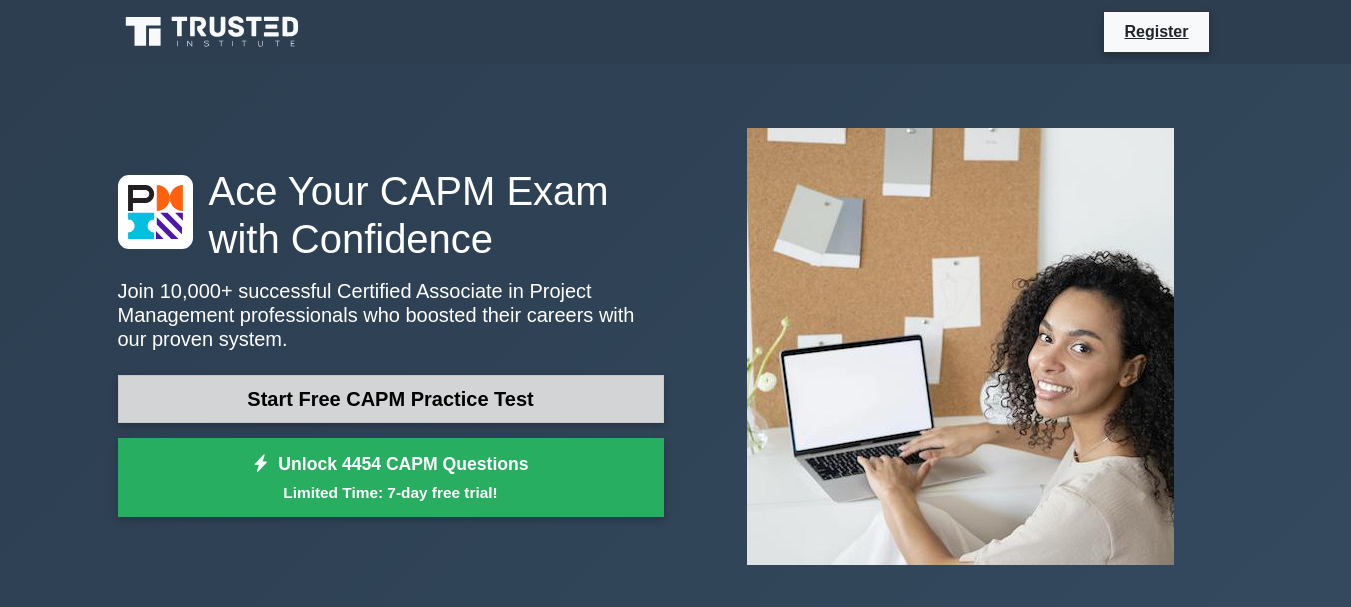 click on "Start Free CAPM Practice Test" at bounding box center (391, 399) 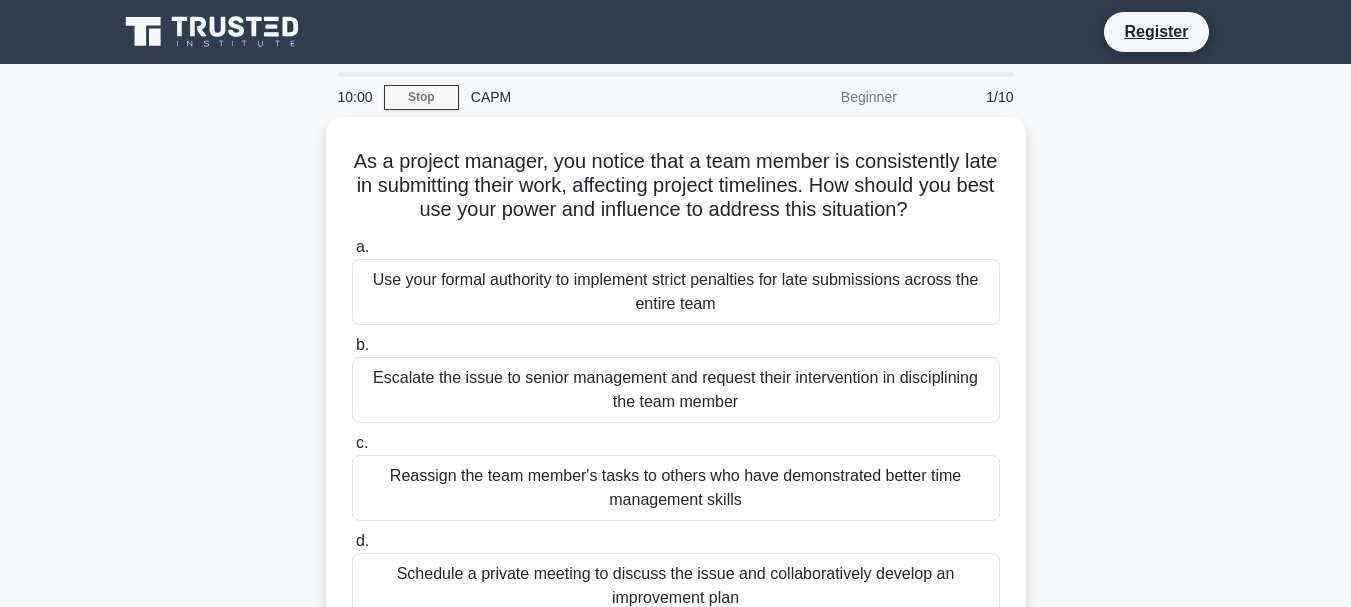 scroll, scrollTop: 0, scrollLeft: 0, axis: both 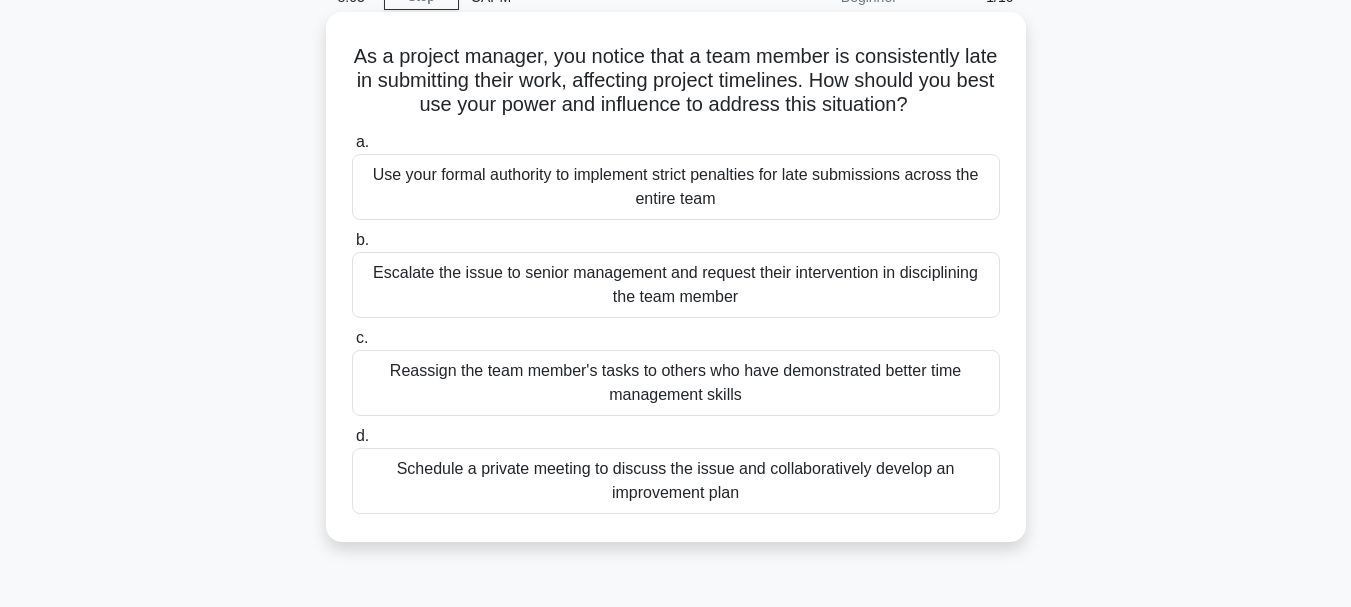 click on "Schedule a private meeting to discuss the issue and collaboratively develop an improvement plan" at bounding box center [676, 481] 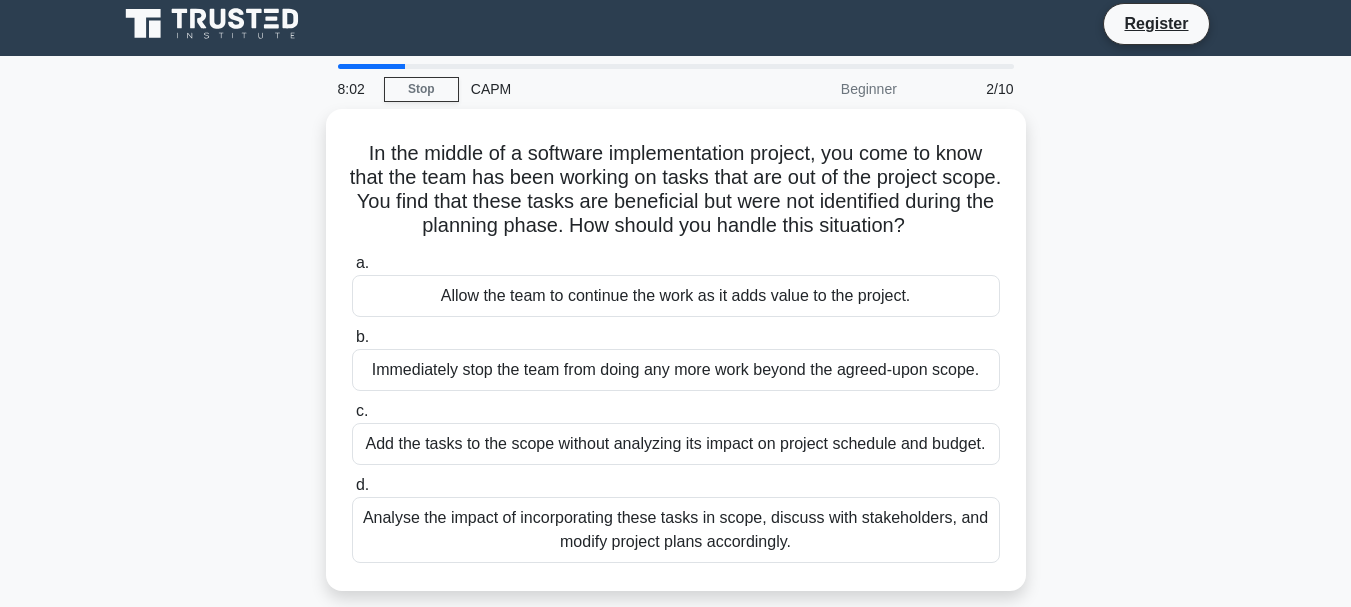 scroll, scrollTop: 0, scrollLeft: 0, axis: both 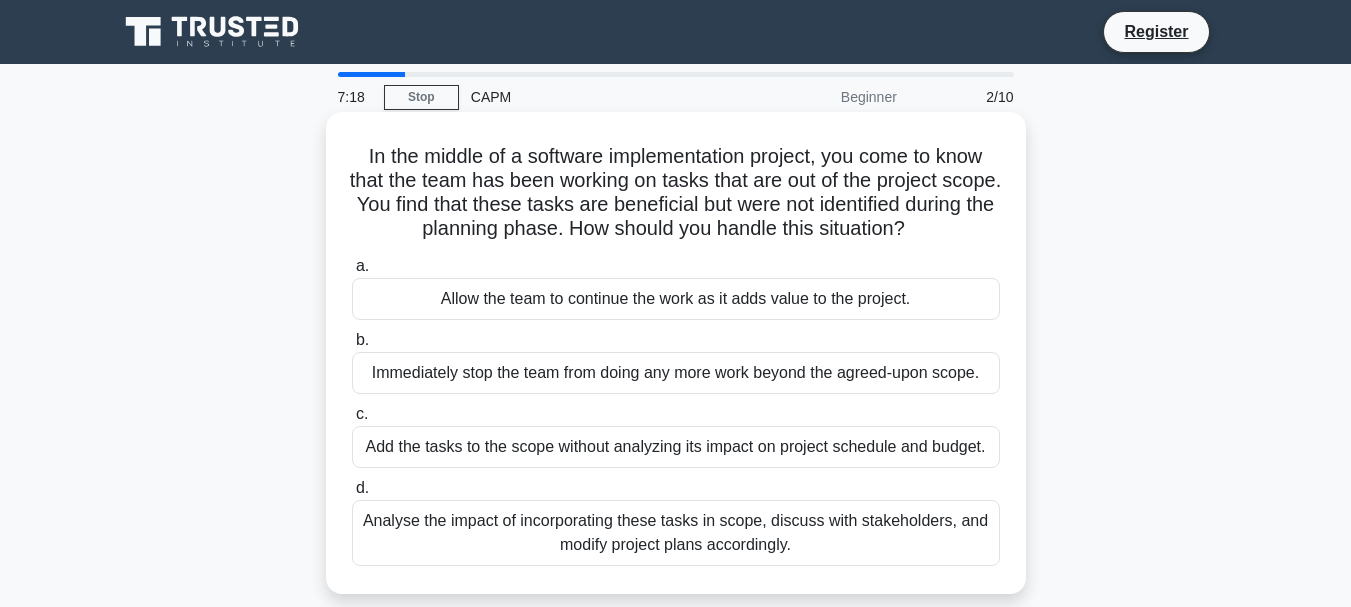 click on "Analyse the impact of incorporating these tasks in scope, discuss with stakeholders, and modify project plans accordingly." at bounding box center [676, 533] 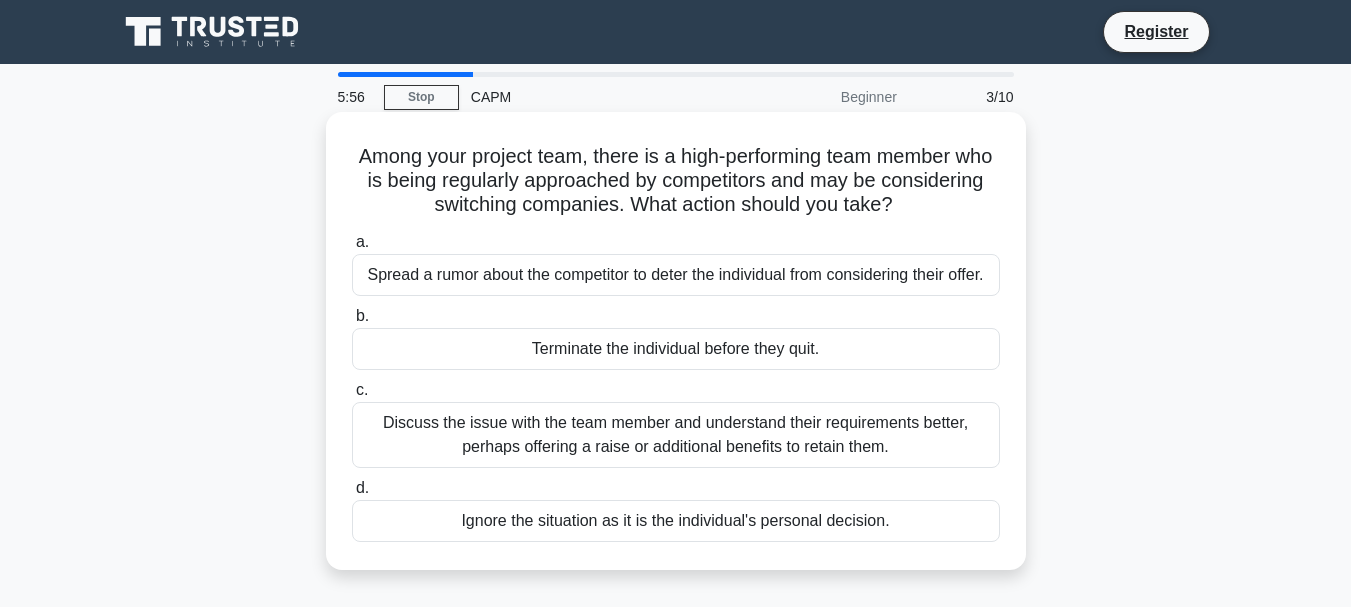 click on "Discuss the issue with the team member and understand their requirements better, perhaps offering a raise or additional benefits to retain them." at bounding box center (676, 435) 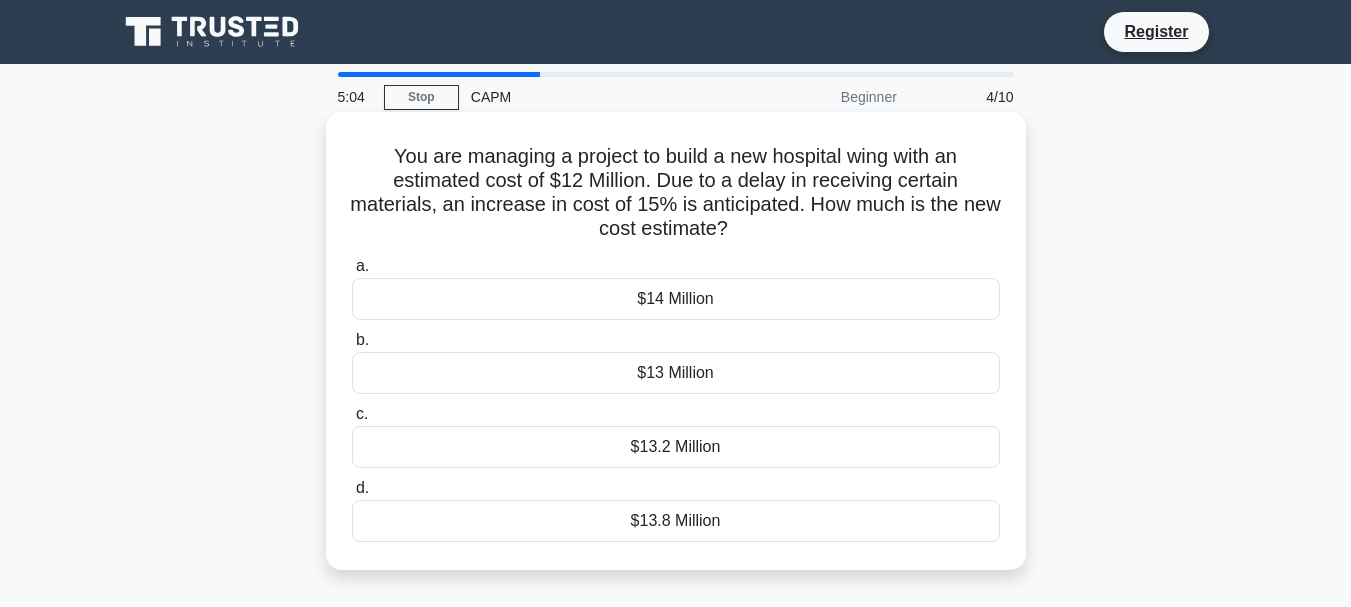 click on "$13.8 Million" at bounding box center [676, 521] 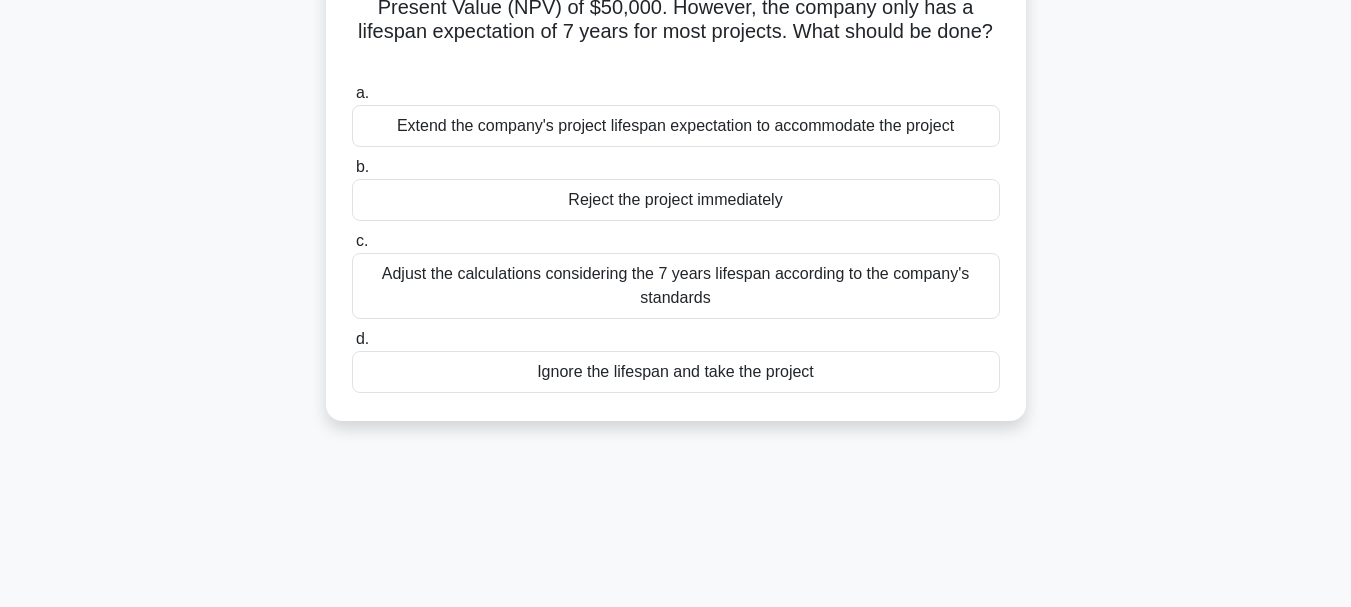 scroll, scrollTop: 184, scrollLeft: 0, axis: vertical 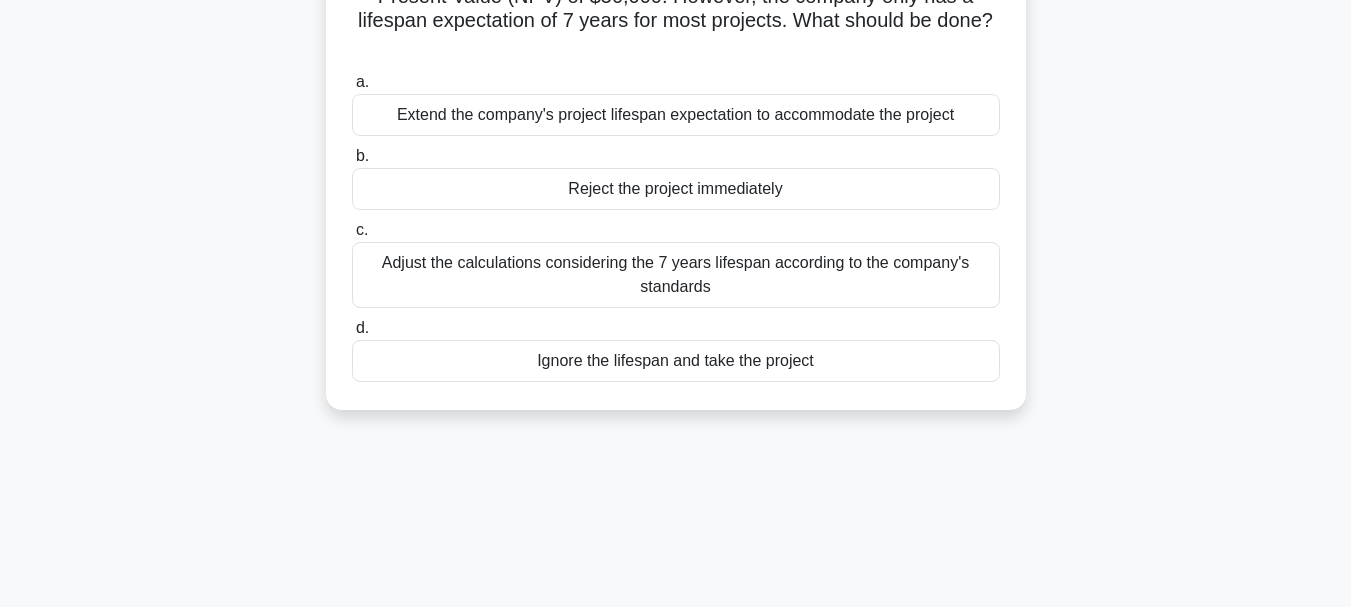 click on "Adjust the calculations considering the 7 years lifespan according to the company's standards" at bounding box center [676, 275] 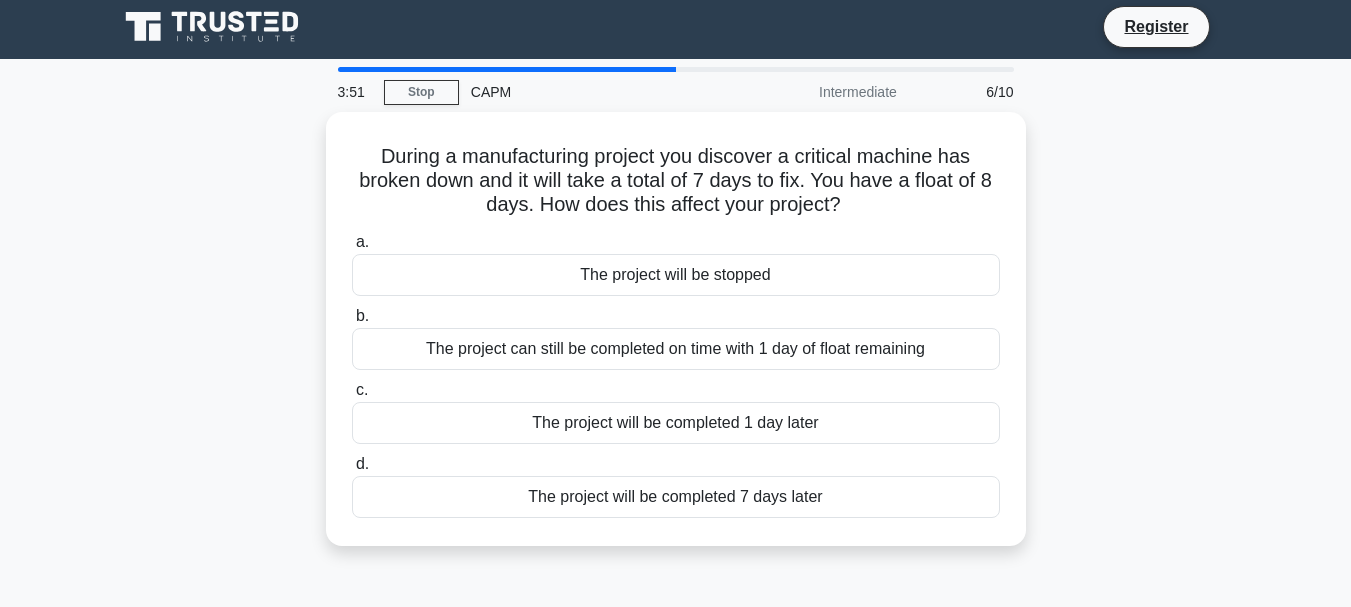 scroll, scrollTop: 0, scrollLeft: 0, axis: both 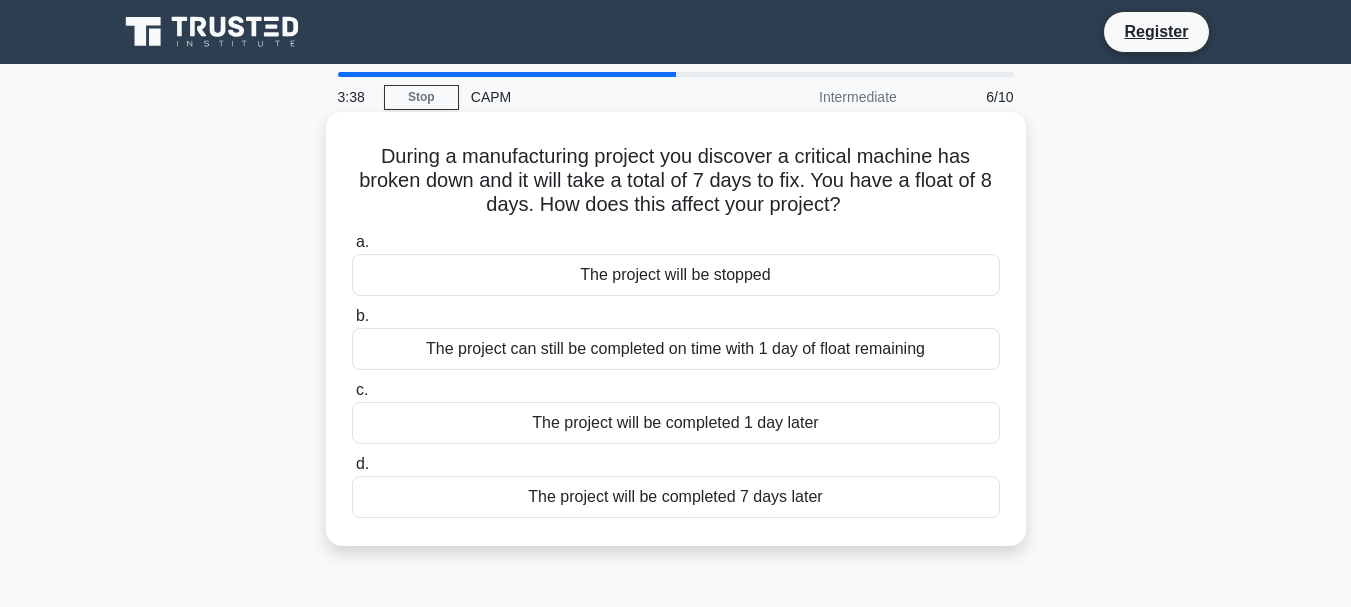 click on "The project can still be completed on time with 1 day of float remaining" at bounding box center [676, 349] 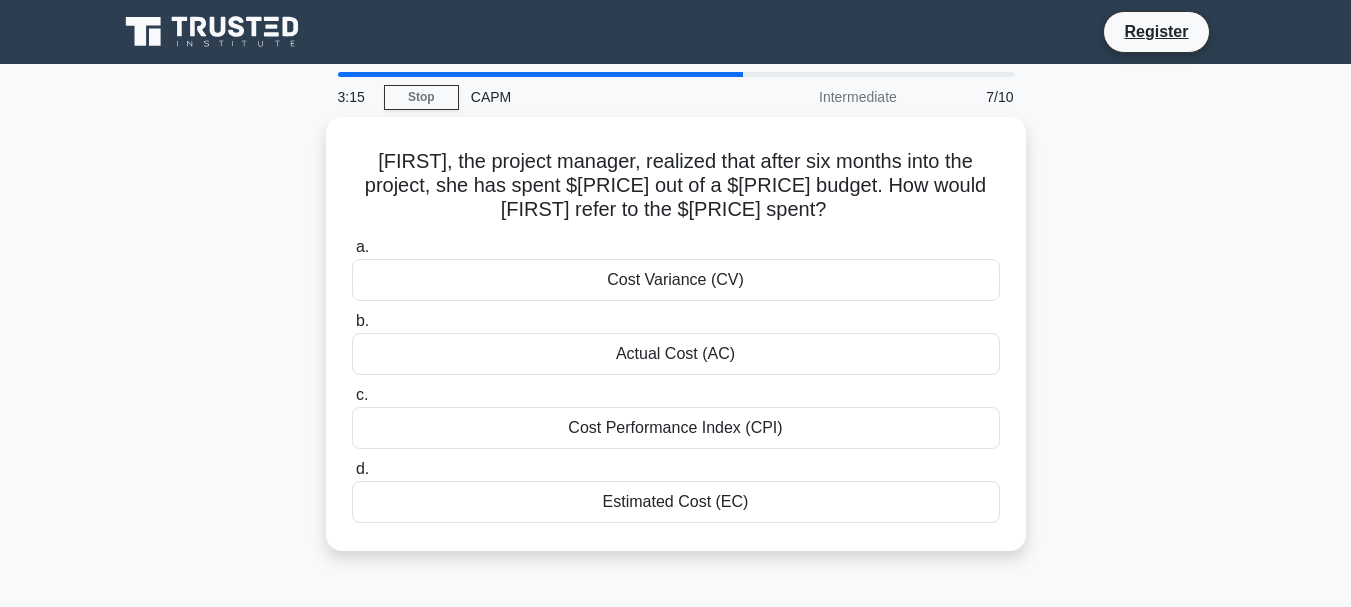 click on "Actual Cost (AC)" at bounding box center (676, 354) 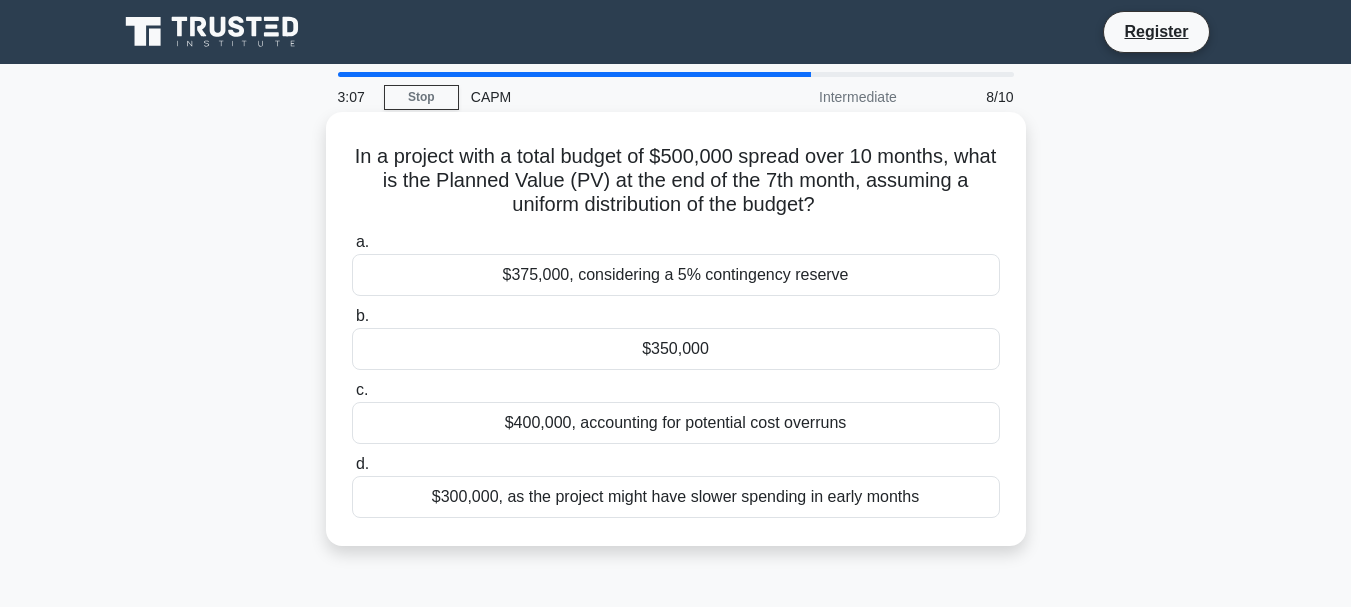 click on "$400,000, accounting for potential cost overruns" at bounding box center [676, 423] 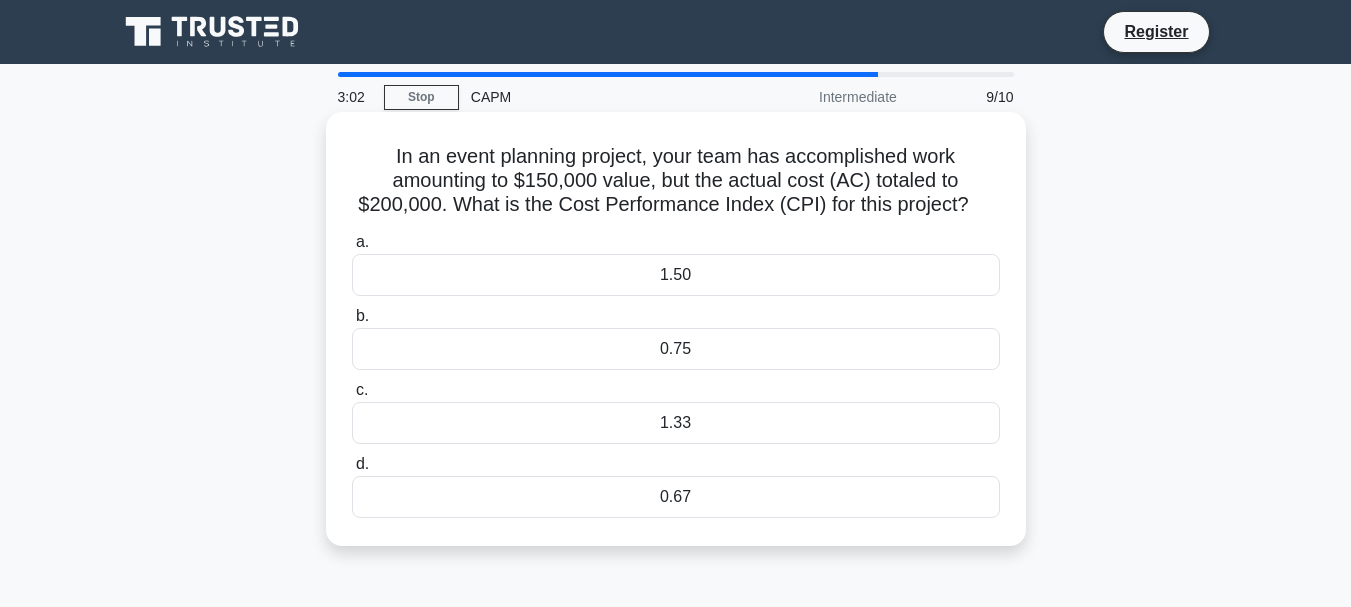 click on "1.50" at bounding box center (676, 275) 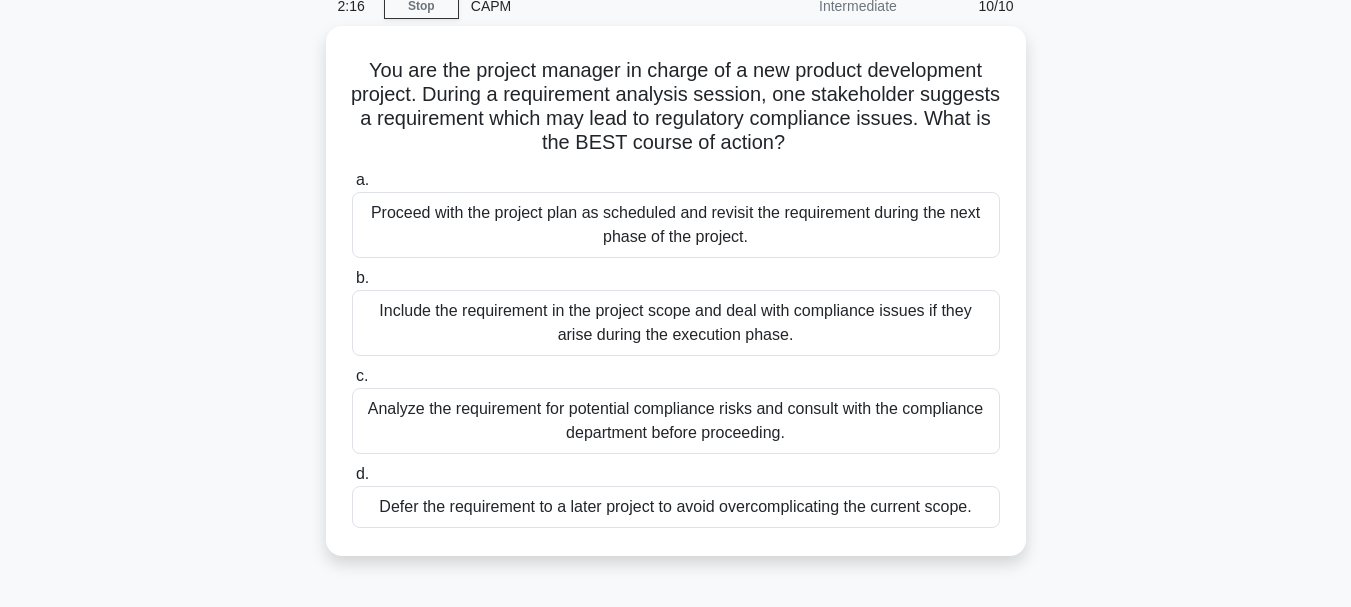 scroll, scrollTop: 96, scrollLeft: 0, axis: vertical 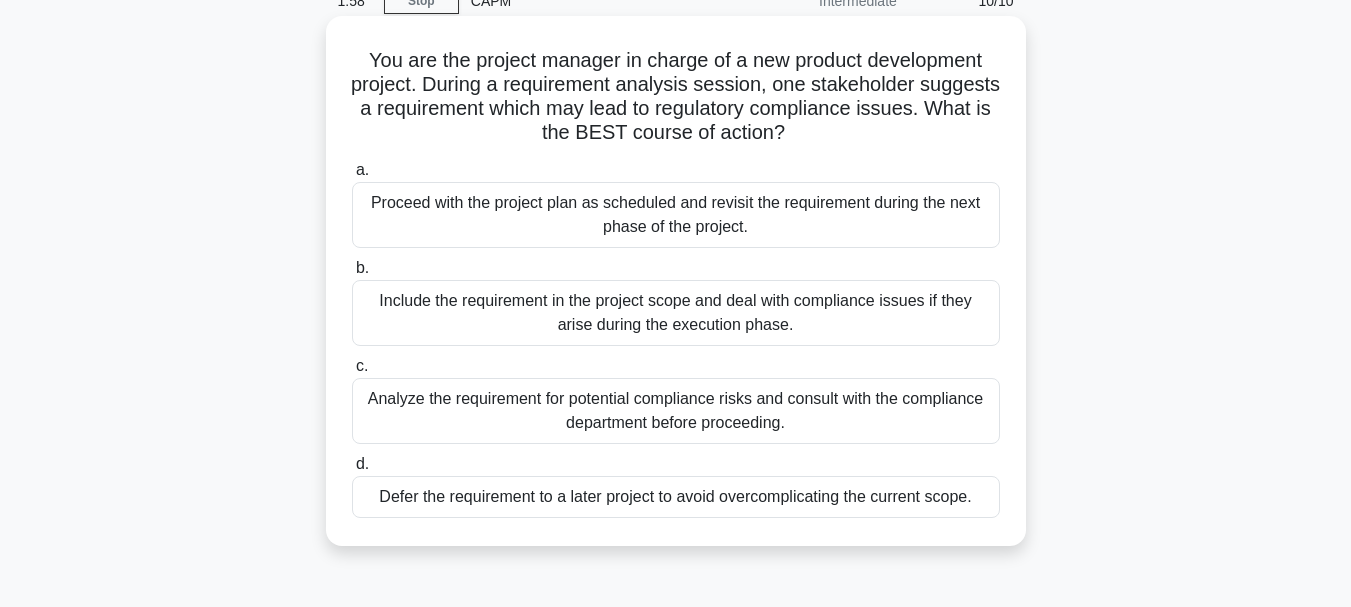 drag, startPoint x: 728, startPoint y: 401, endPoint x: 717, endPoint y: 411, distance: 14.866069 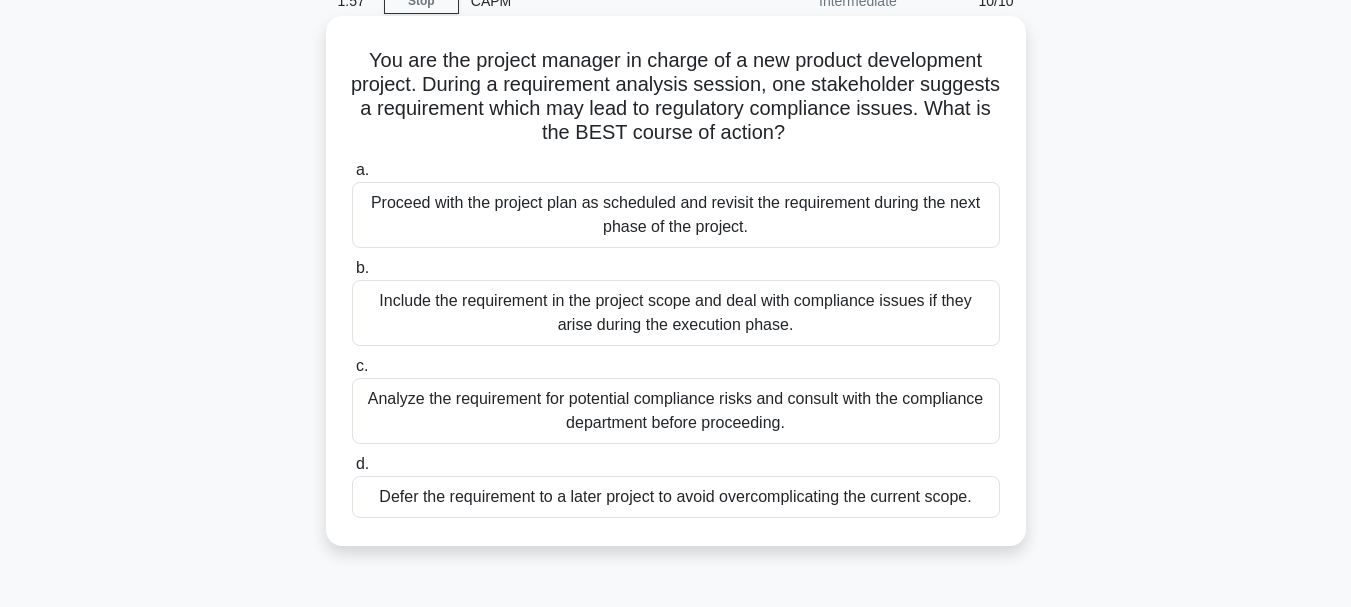 click on "Analyze the requirement for potential compliance risks and consult with the compliance department before proceeding." at bounding box center [676, 411] 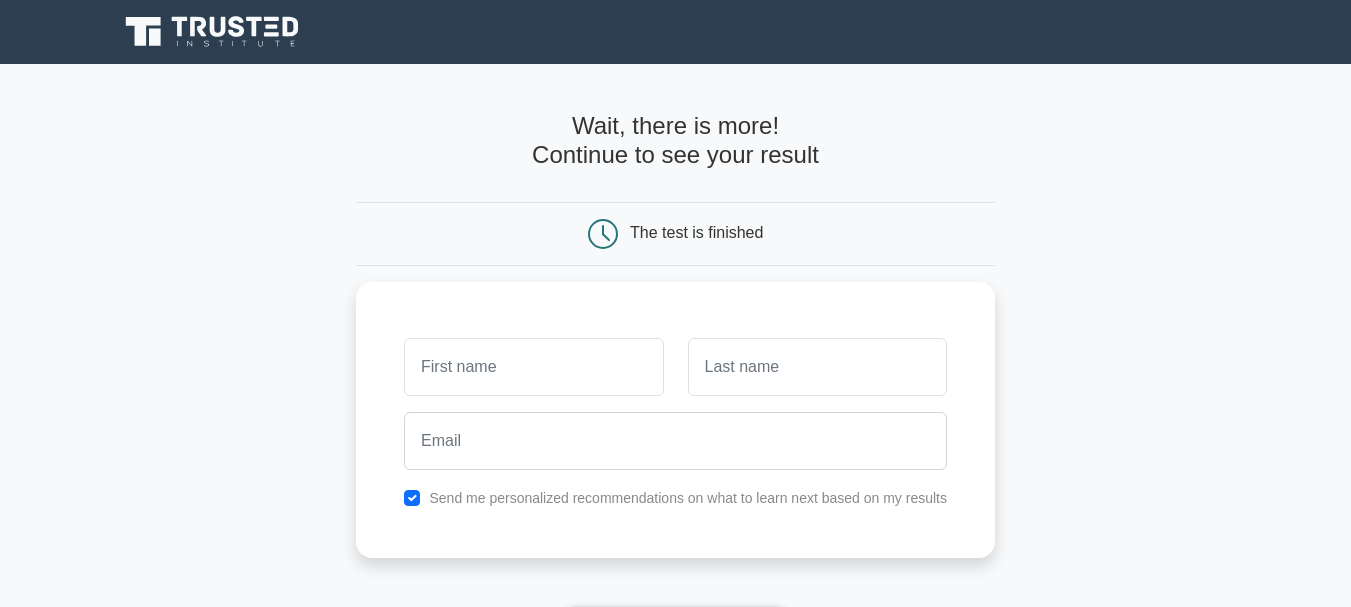 scroll, scrollTop: 399, scrollLeft: 0, axis: vertical 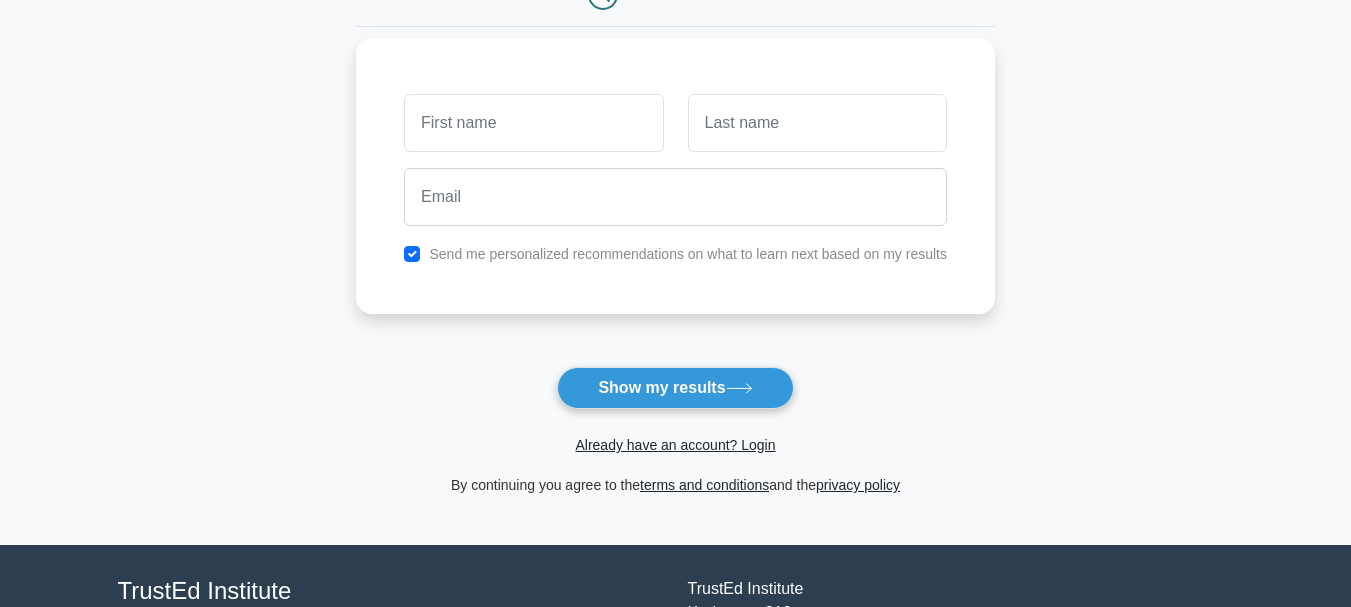 click at bounding box center [533, 123] 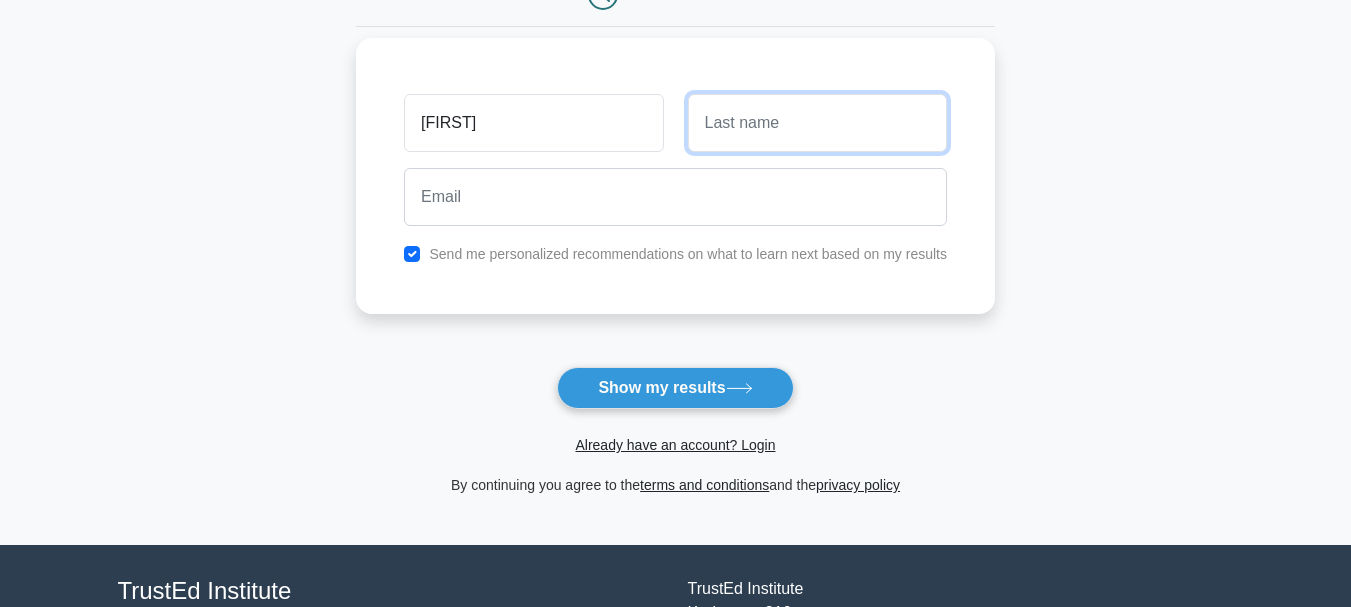 click at bounding box center (817, 123) 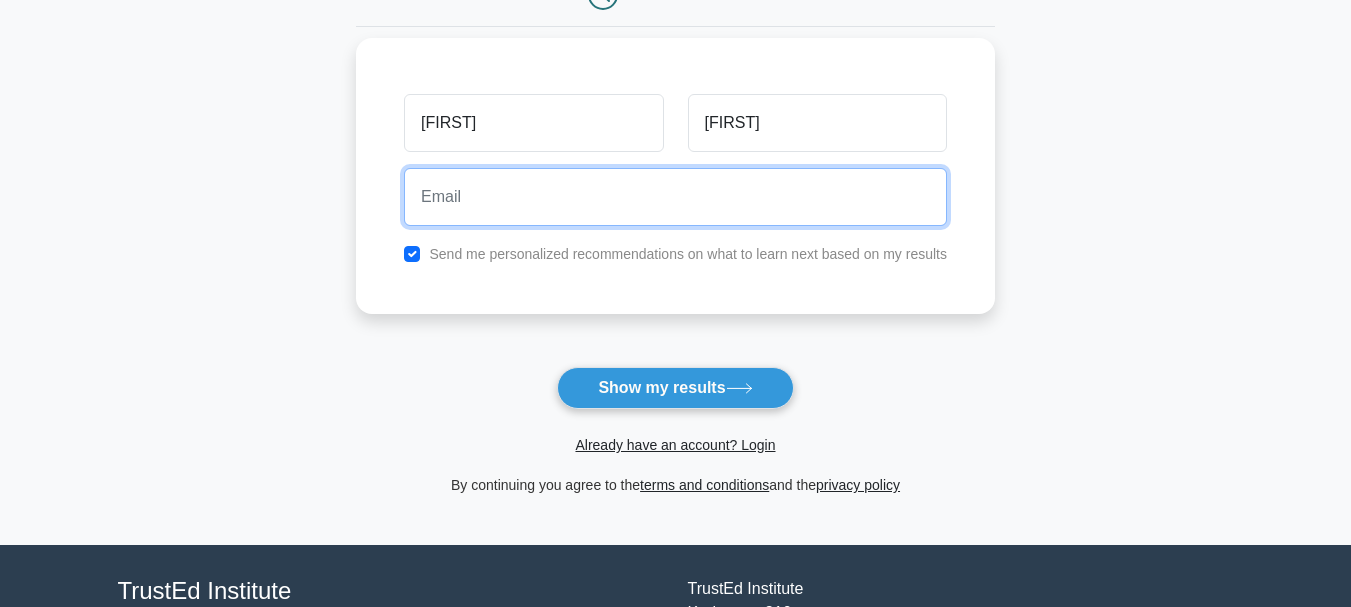 click at bounding box center (675, 197) 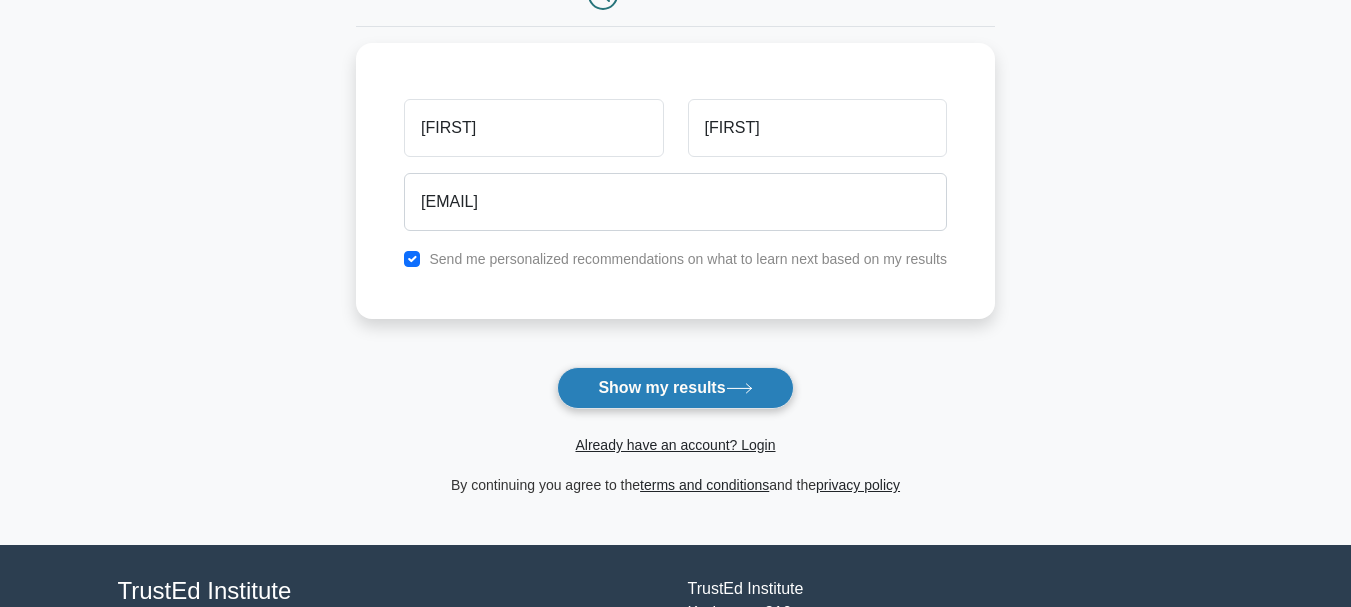 click on "Show my results" at bounding box center (675, 388) 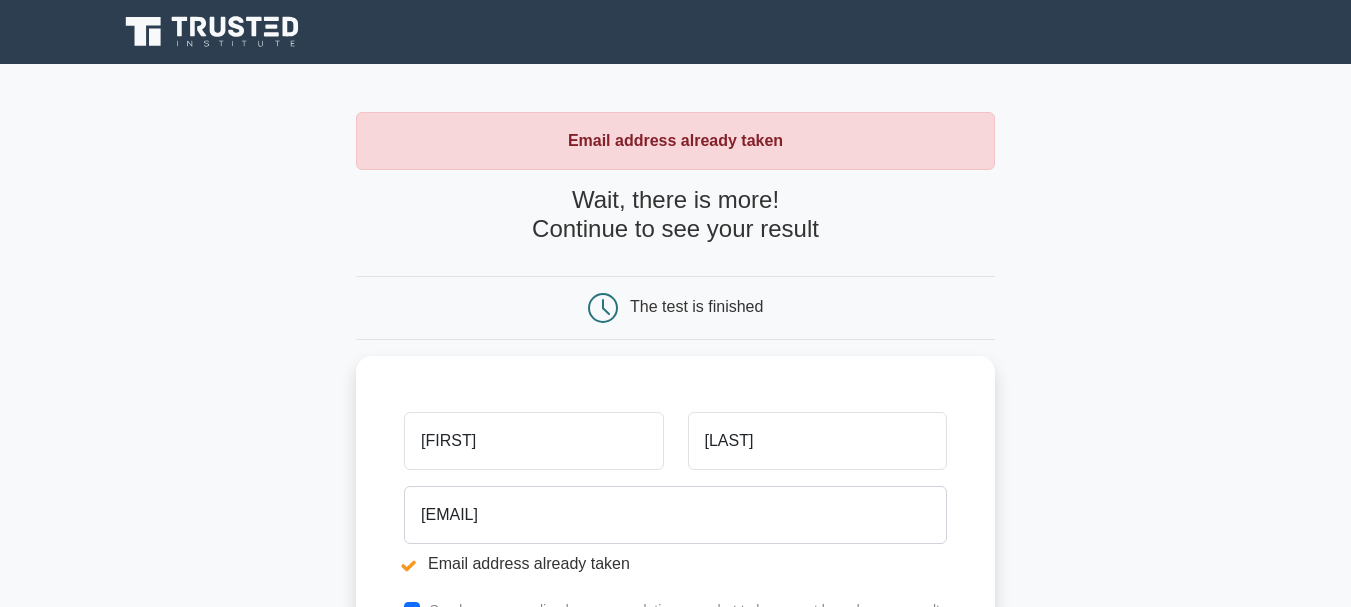 scroll, scrollTop: 0, scrollLeft: 0, axis: both 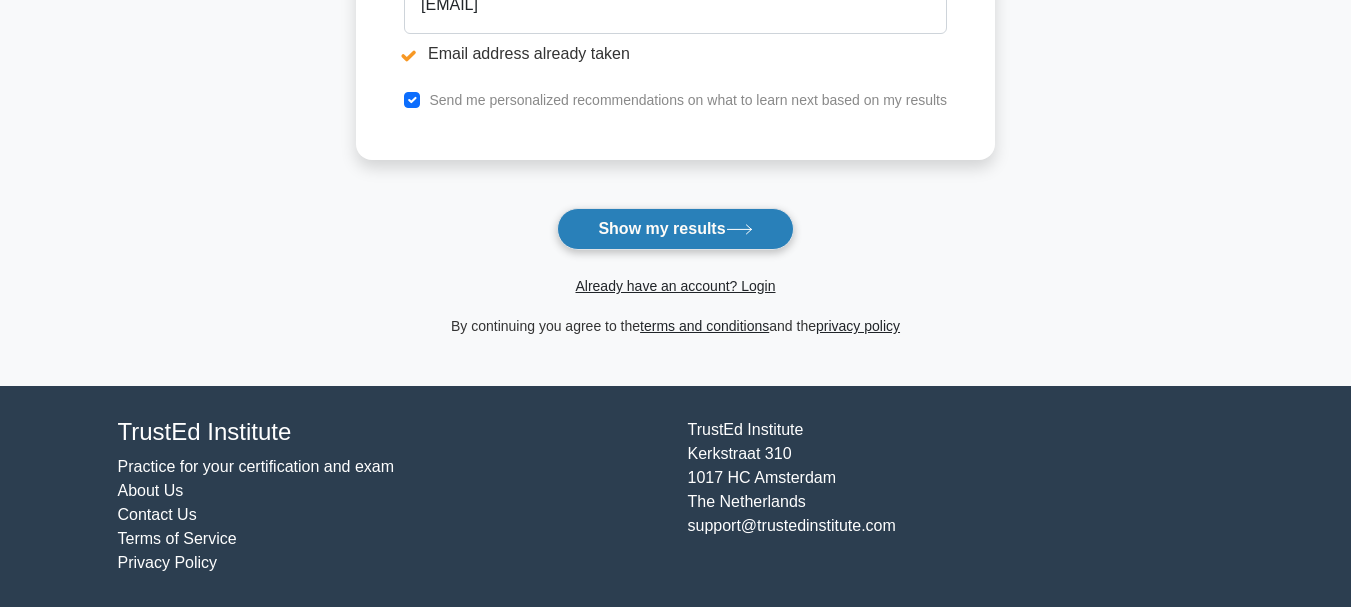 click on "Show my results" at bounding box center [675, 229] 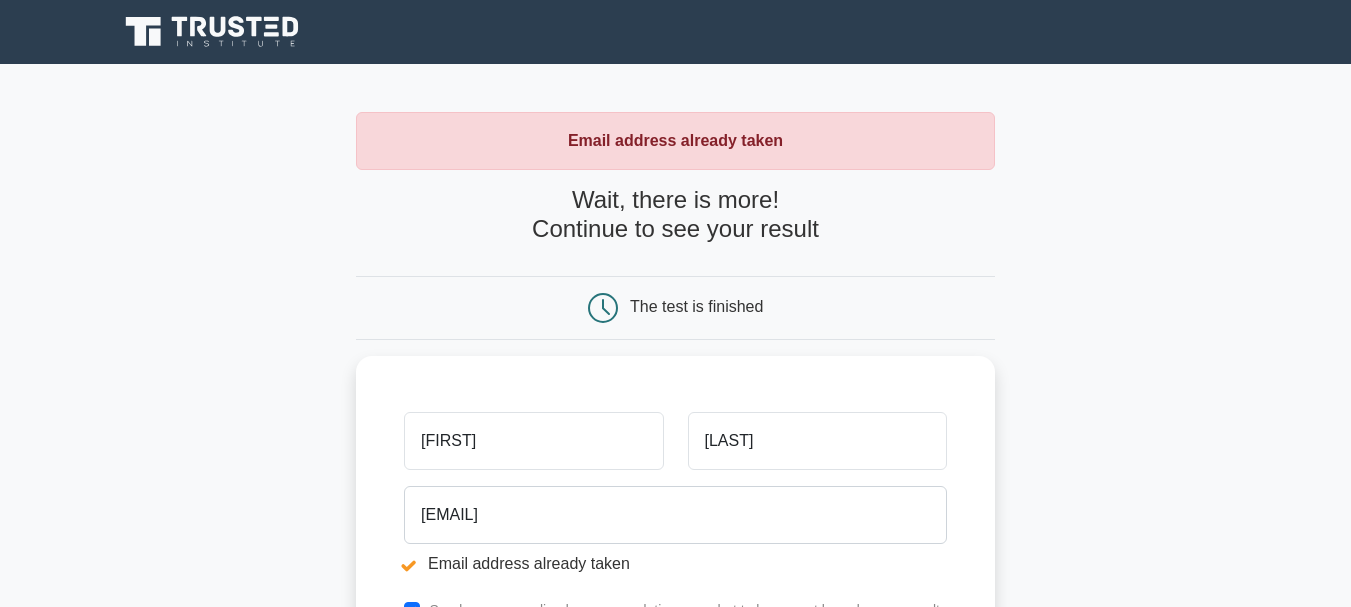 scroll, scrollTop: 0, scrollLeft: 0, axis: both 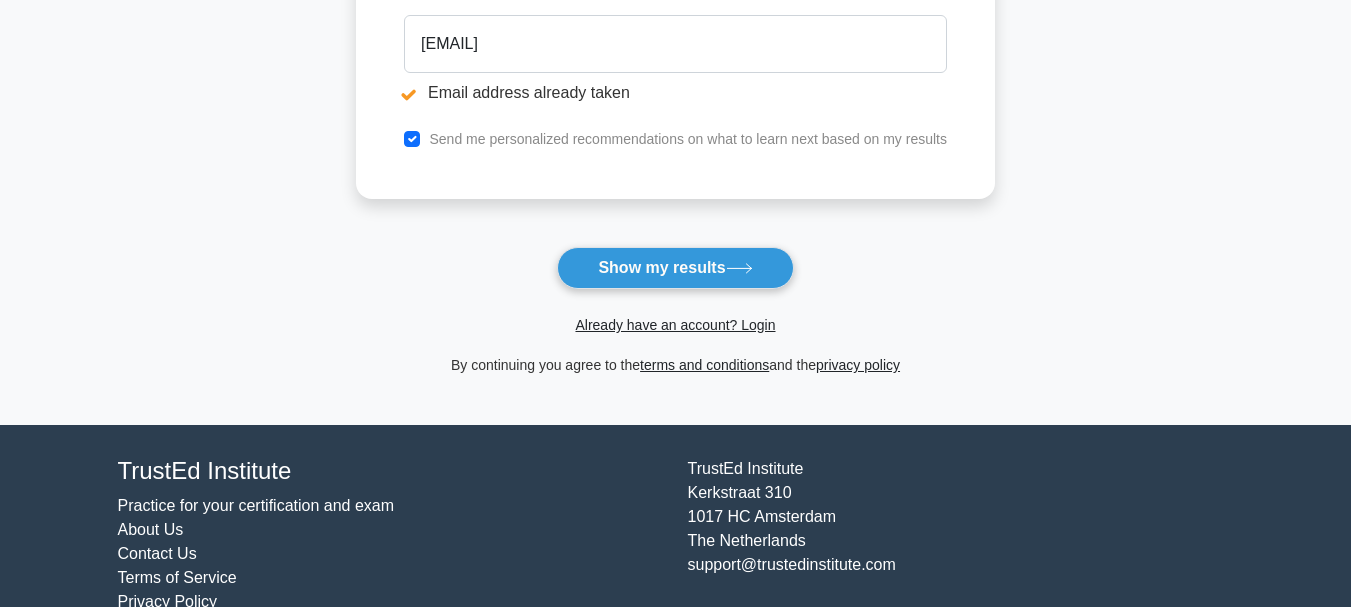 drag, startPoint x: 1345, startPoint y: 14, endPoint x: 1214, endPoint y: 45, distance: 134.61798 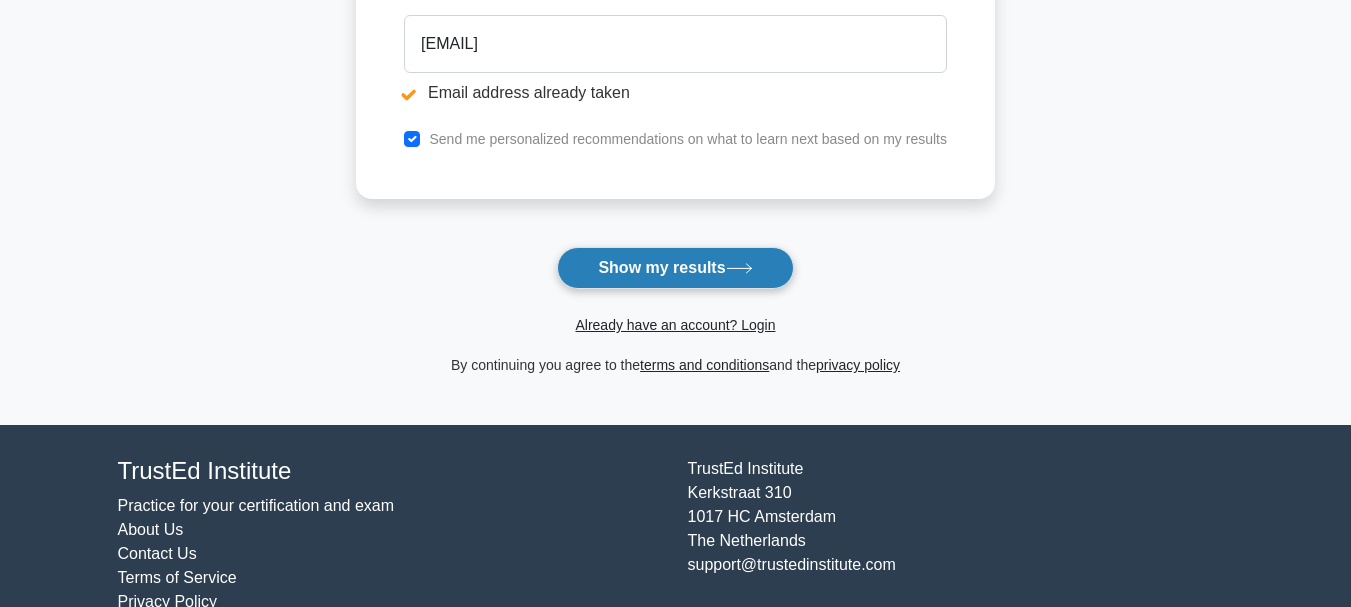 drag, startPoint x: 682, startPoint y: 247, endPoint x: 682, endPoint y: 259, distance: 12 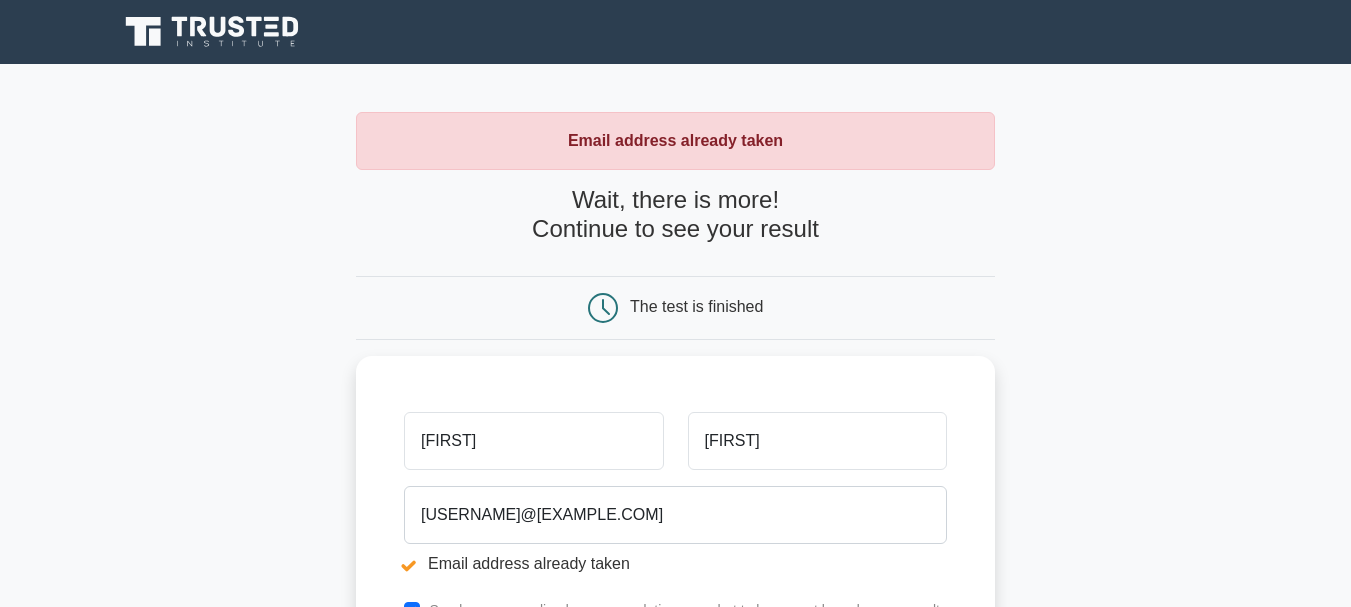 scroll, scrollTop: 0, scrollLeft: 0, axis: both 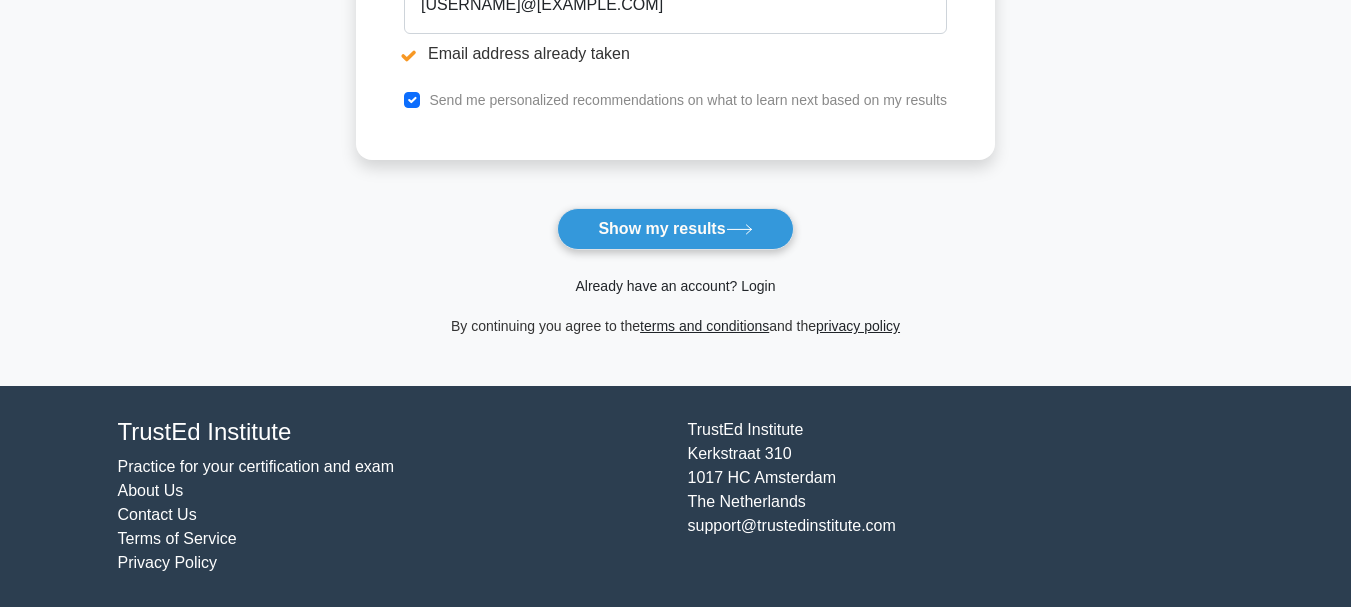 click on "Already have an account? Login" at bounding box center [675, 286] 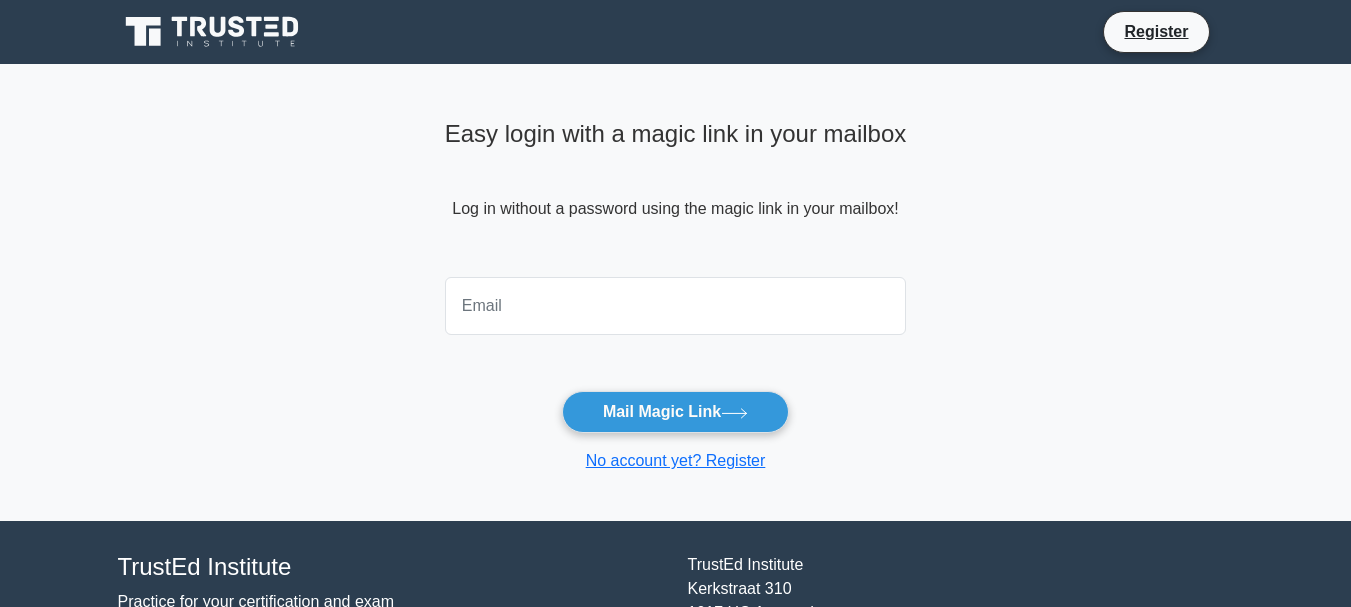scroll, scrollTop: 0, scrollLeft: 0, axis: both 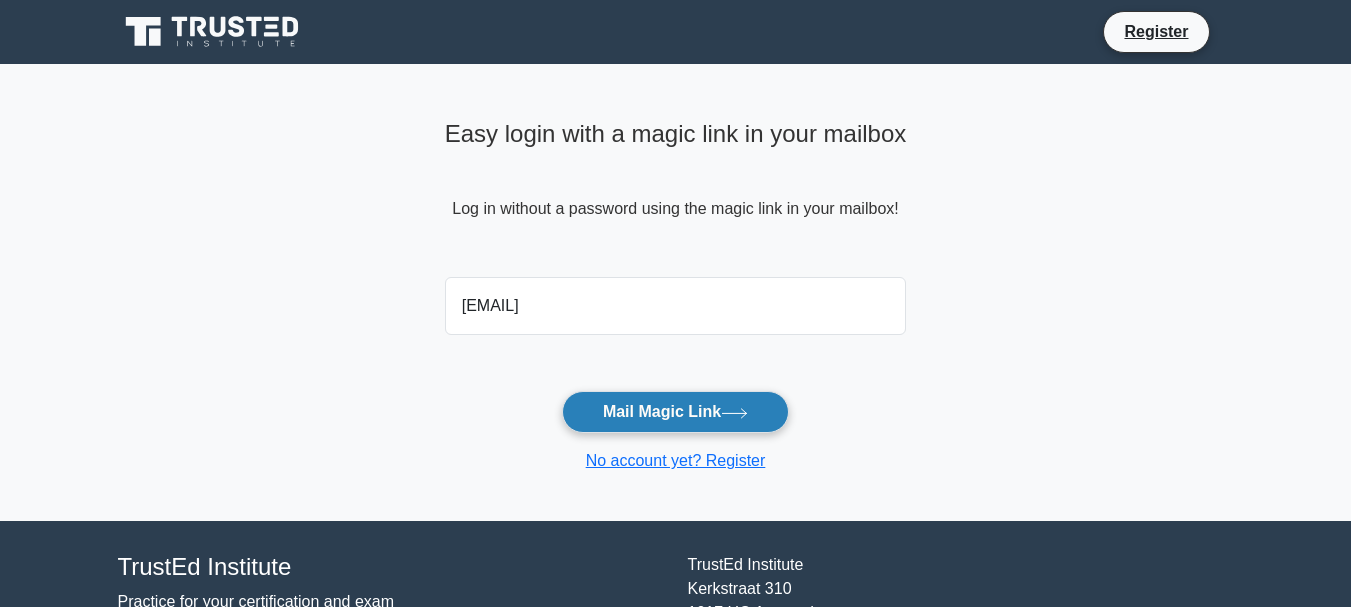 click on "Mail Magic Link" at bounding box center [675, 412] 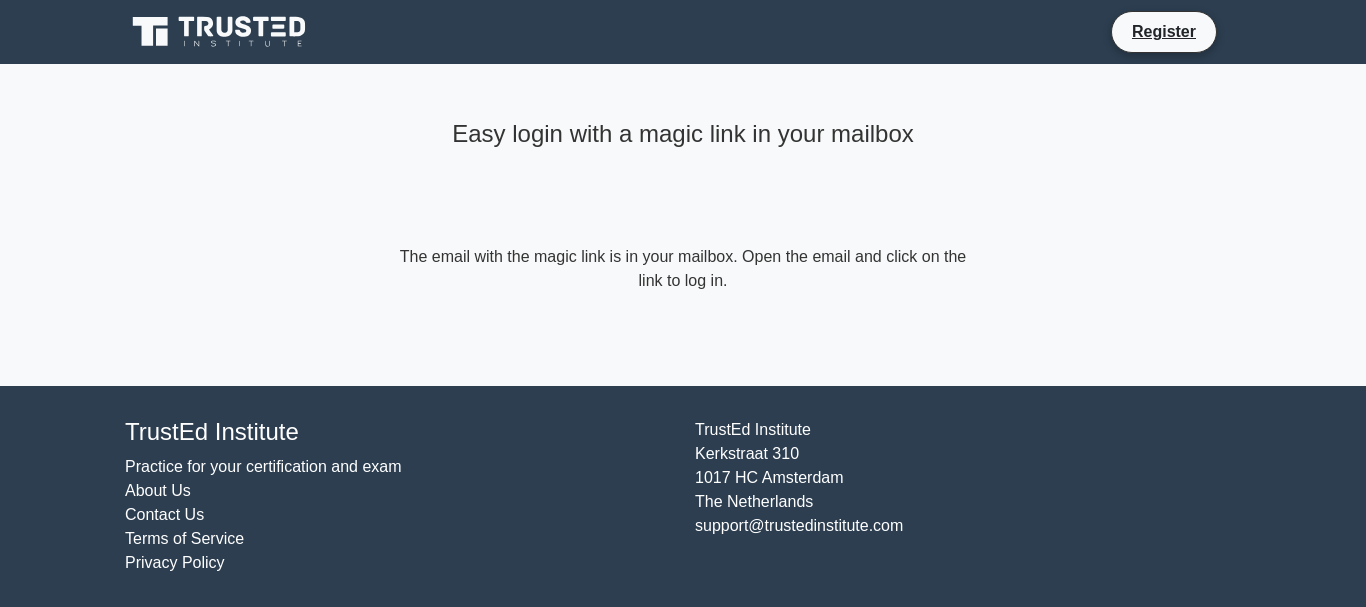 scroll, scrollTop: 0, scrollLeft: 0, axis: both 